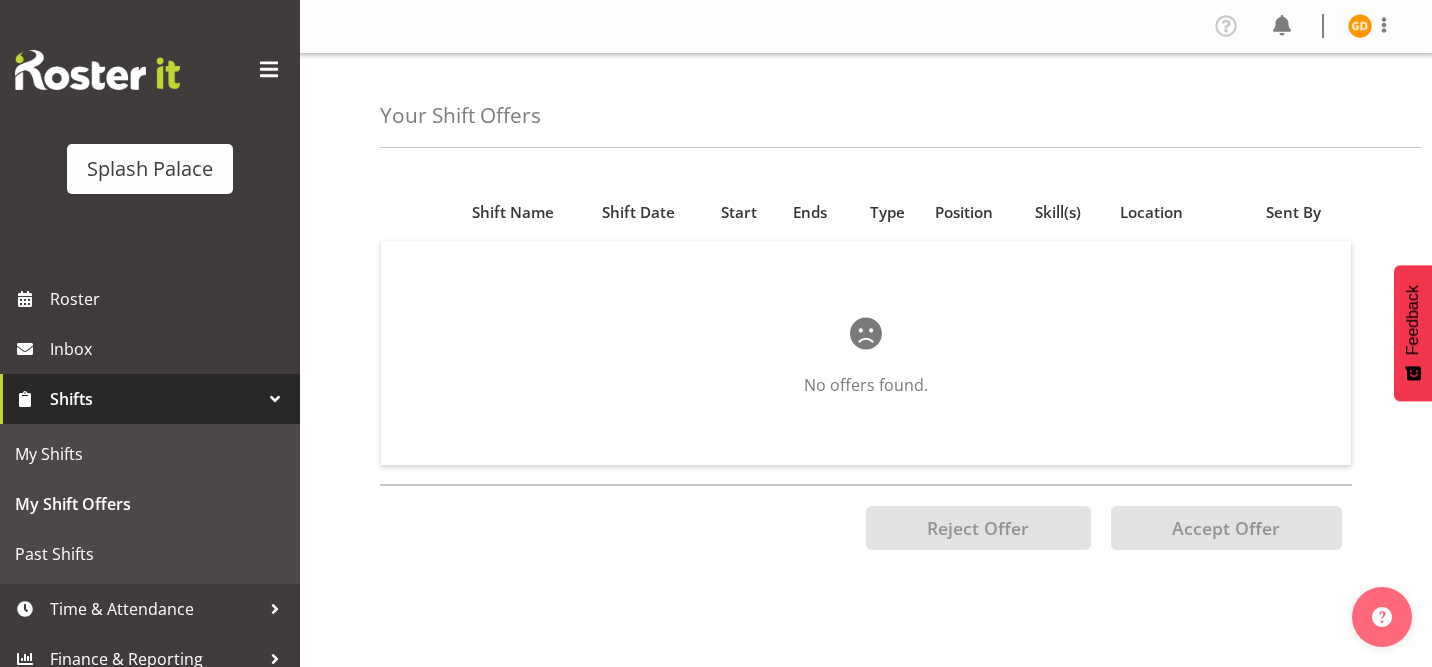scroll, scrollTop: 0, scrollLeft: 0, axis: both 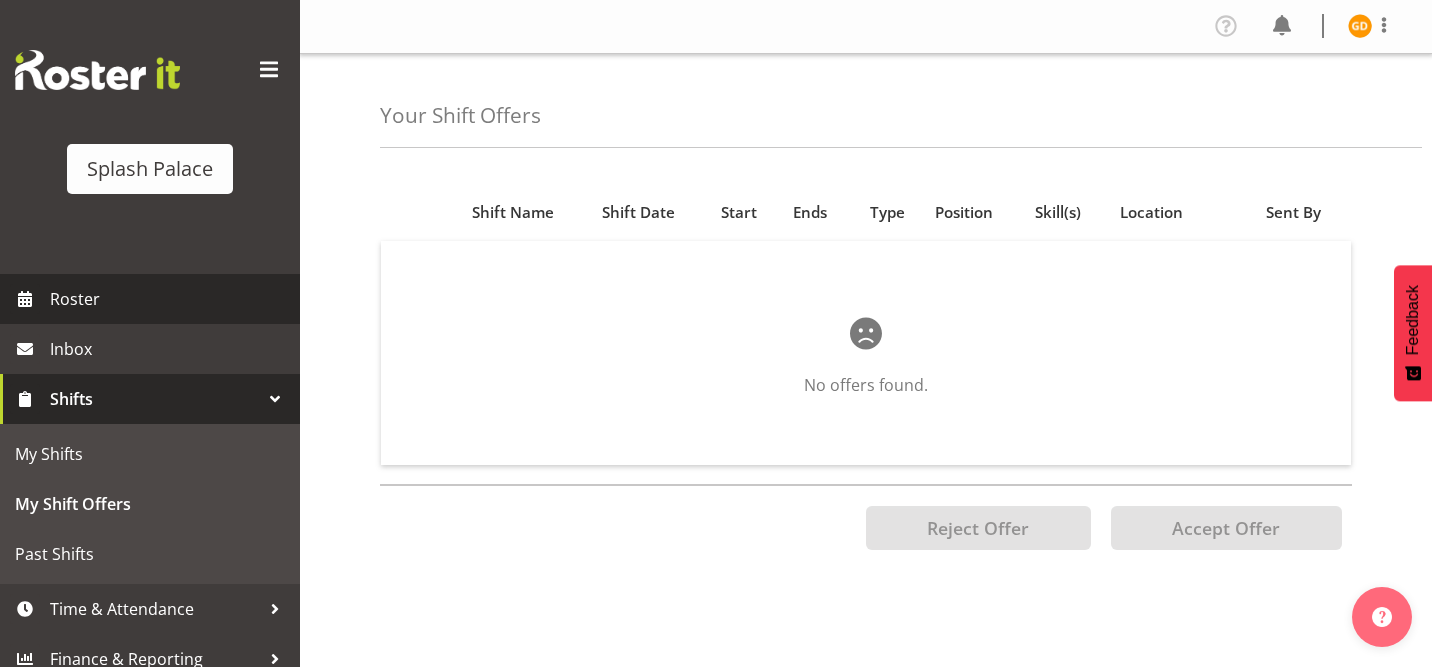 click on "Roster" at bounding box center [170, 299] 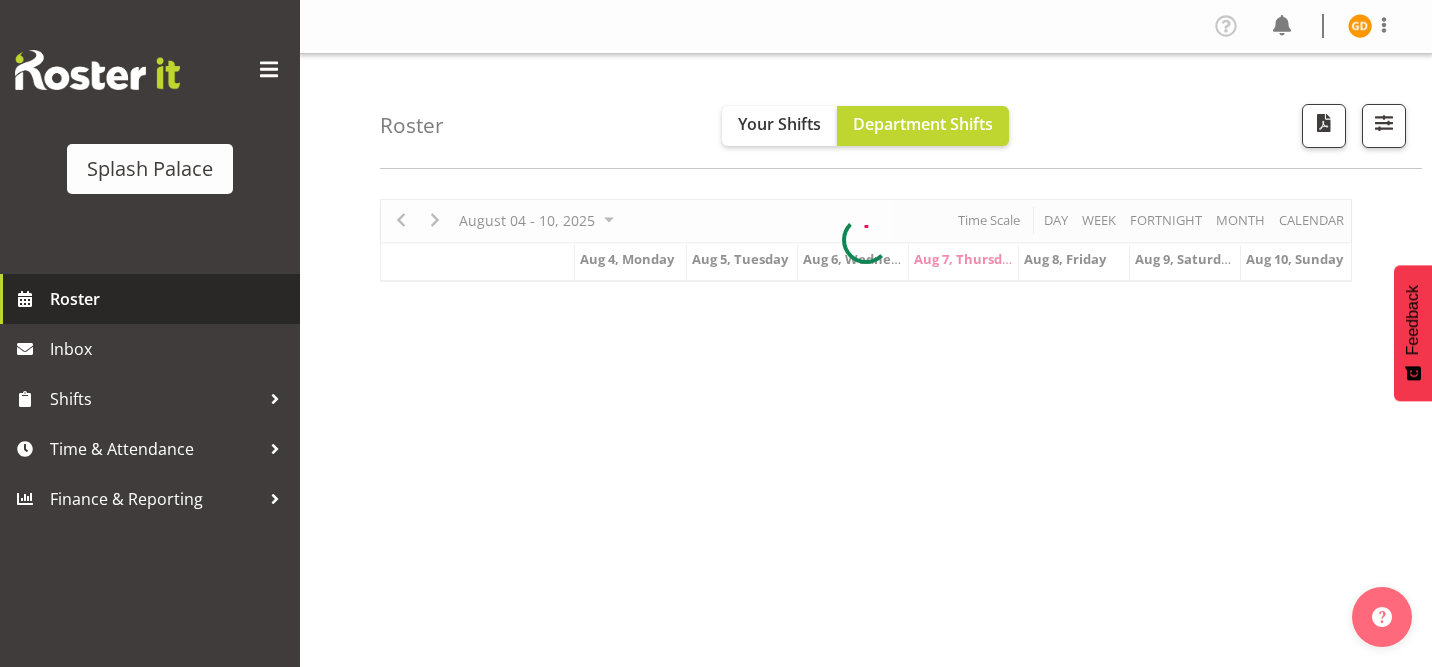 scroll, scrollTop: 0, scrollLeft: 0, axis: both 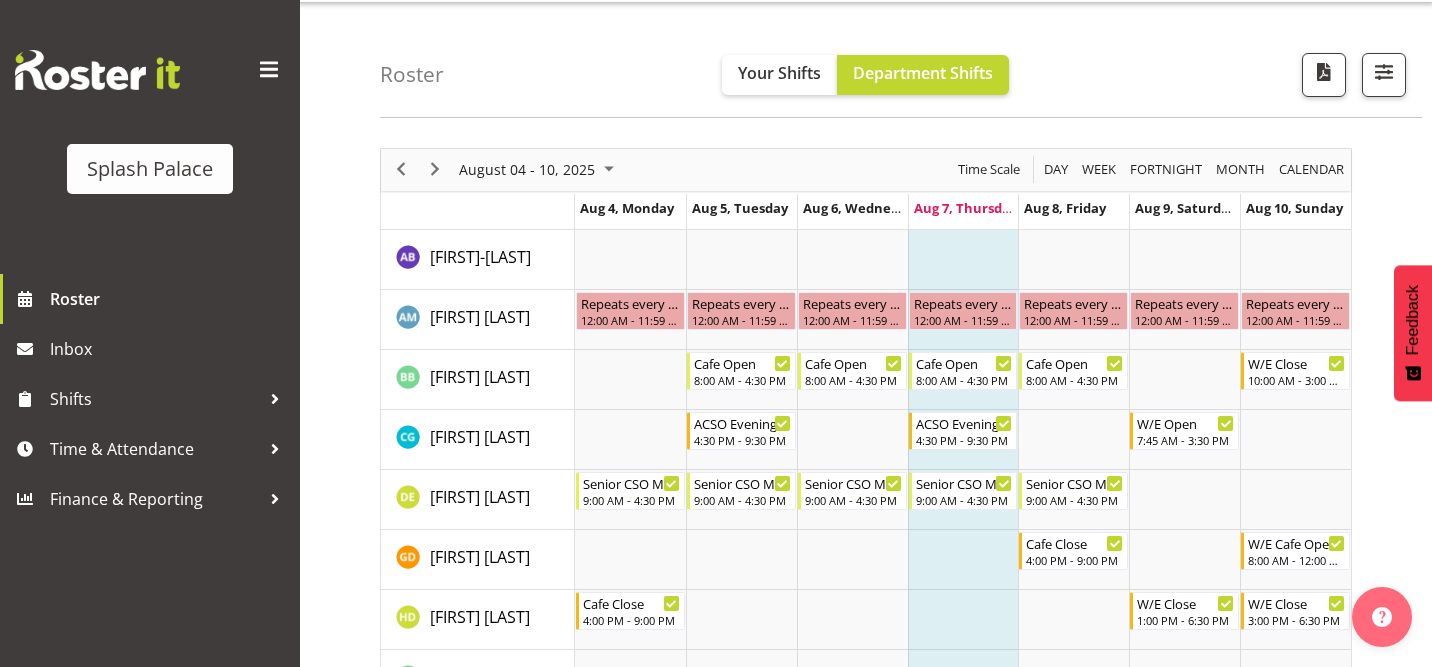 click on "Roster   Your Shifts
Department Shifts
All Locations
Clear
Splash Palace
Select All
Deselect All
2 Departments
Clear
Cleaning Crew
Customer Services Crew
Lifeguard Crew
All Jobs  All Jobs     Search for a particular employee" at bounding box center (901, 60) 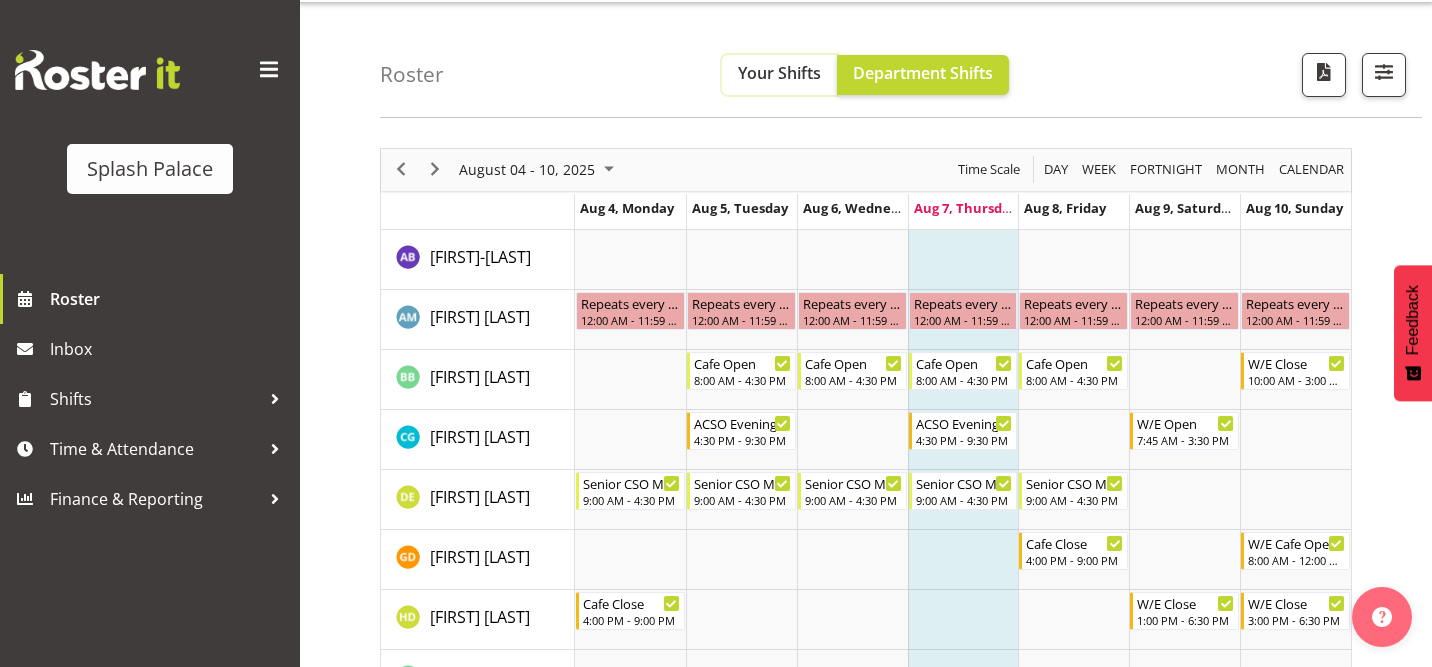 click on "Your Shifts" at bounding box center [779, 75] 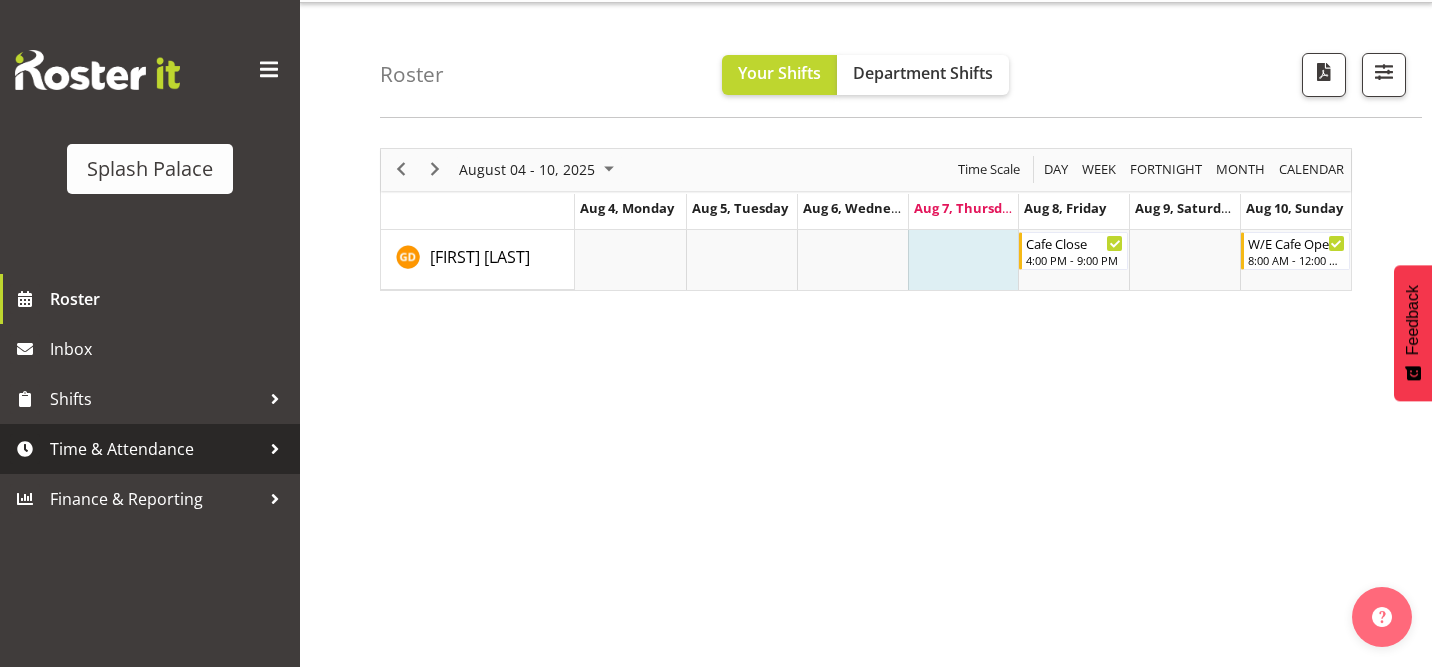 click on "Time & Attendance" at bounding box center [150, 449] 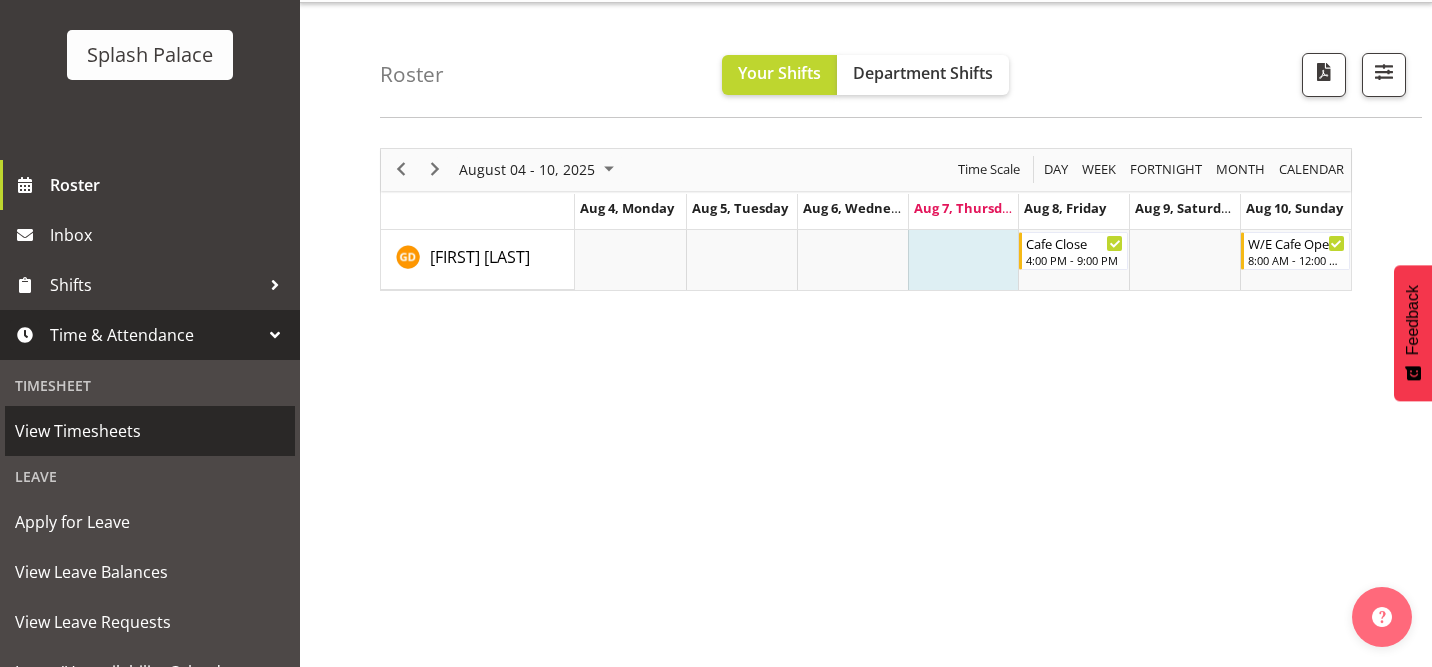 scroll, scrollTop: 126, scrollLeft: 0, axis: vertical 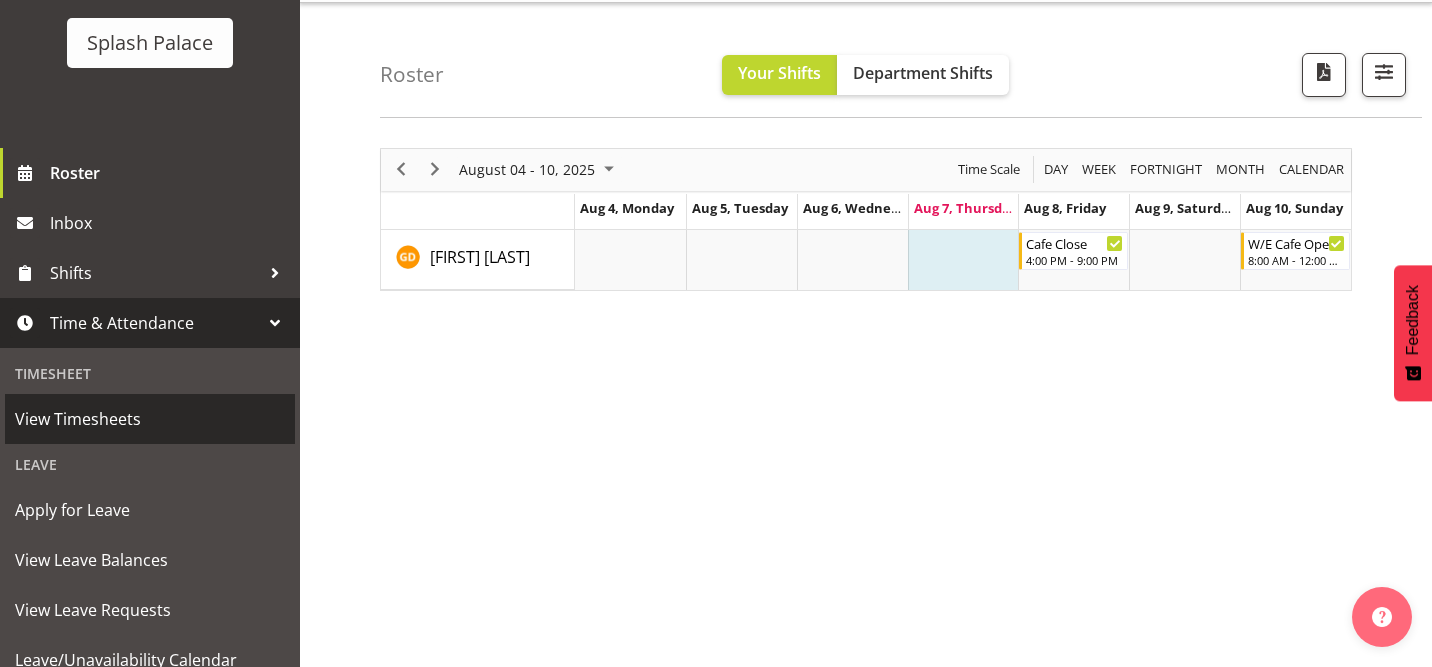 click on "View Timesheets" at bounding box center [150, 419] 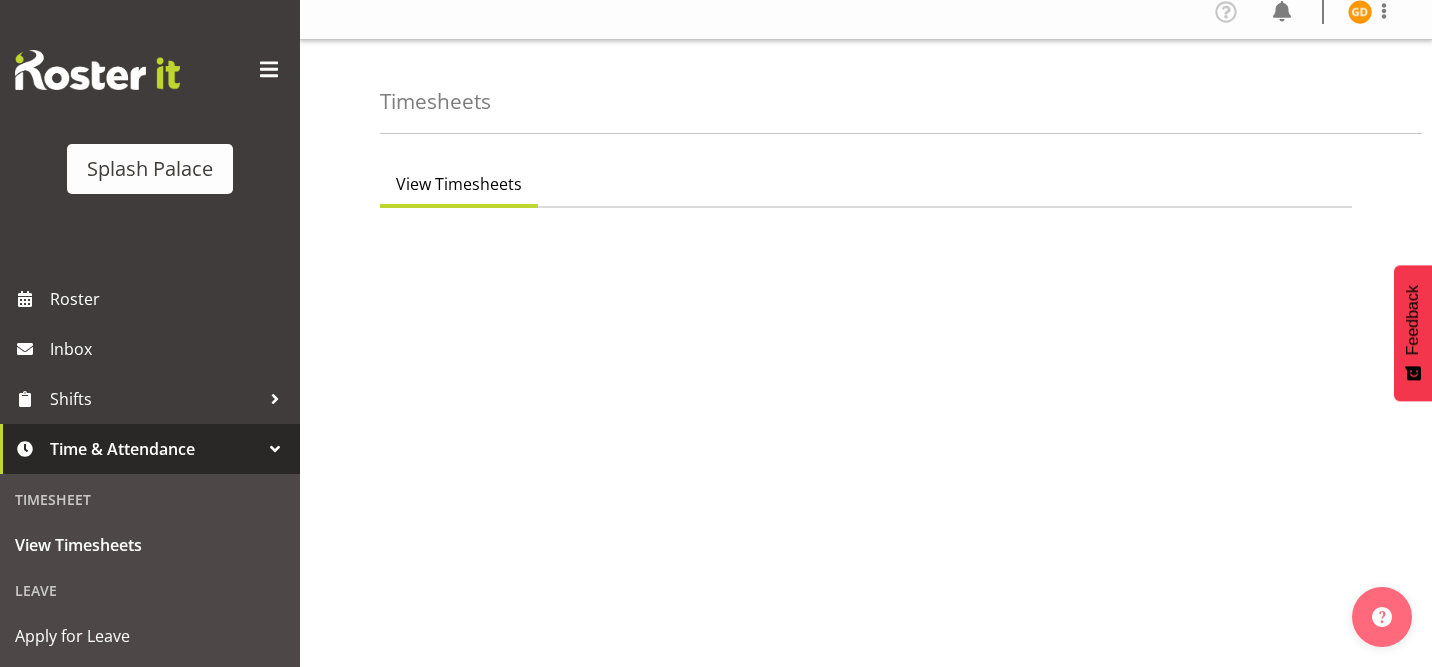 scroll, scrollTop: 0, scrollLeft: 0, axis: both 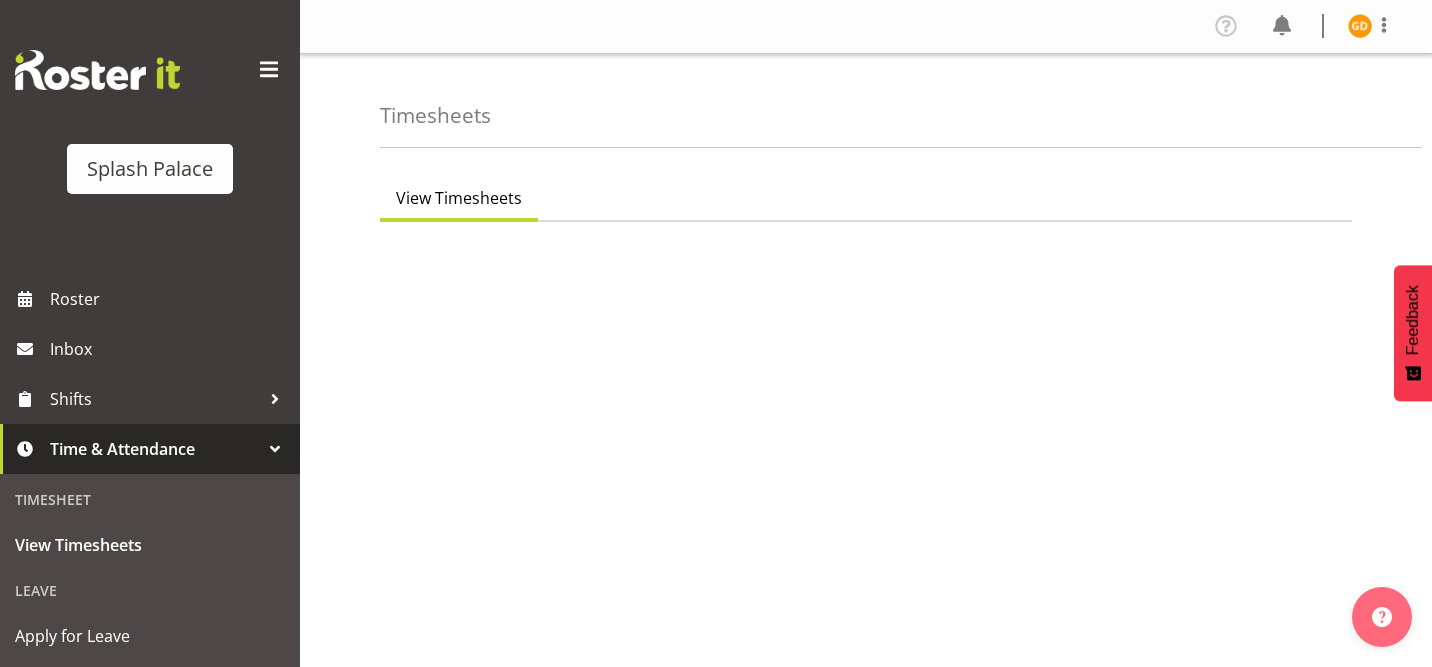 click on "View Timesheets" at bounding box center (459, 198) 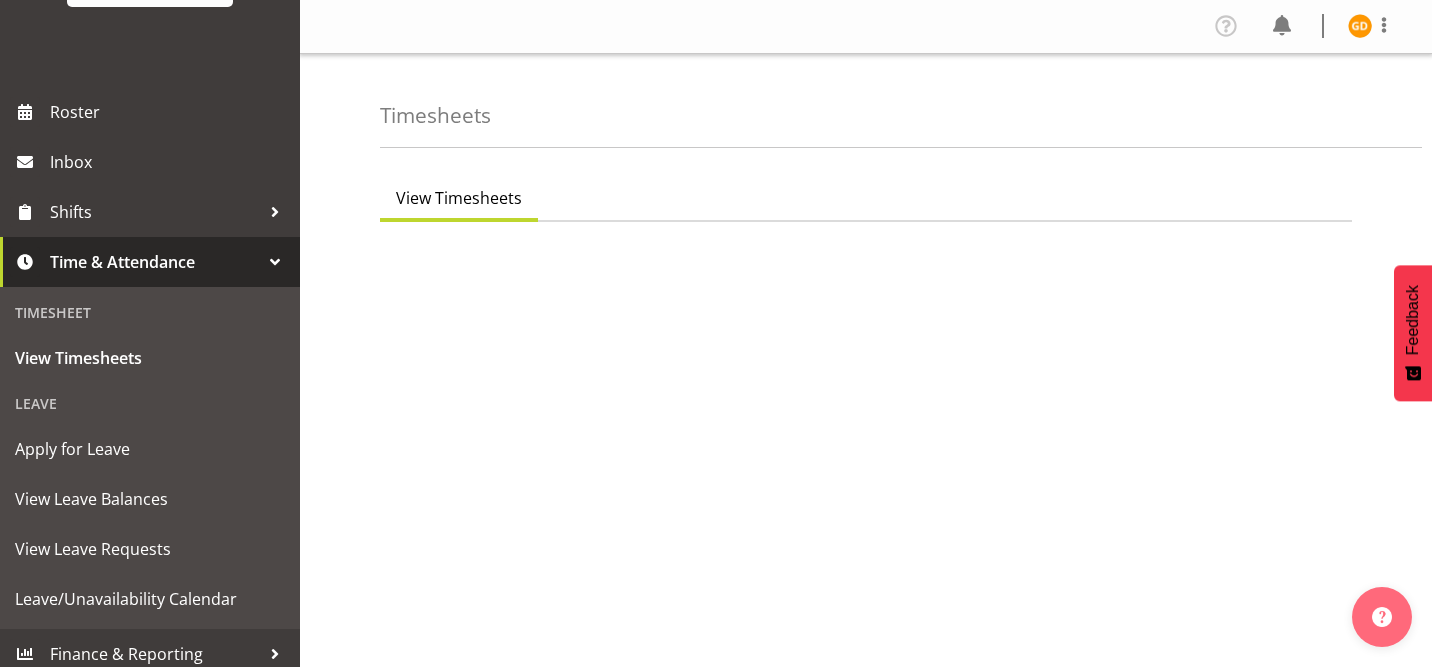 scroll, scrollTop: 190, scrollLeft: 0, axis: vertical 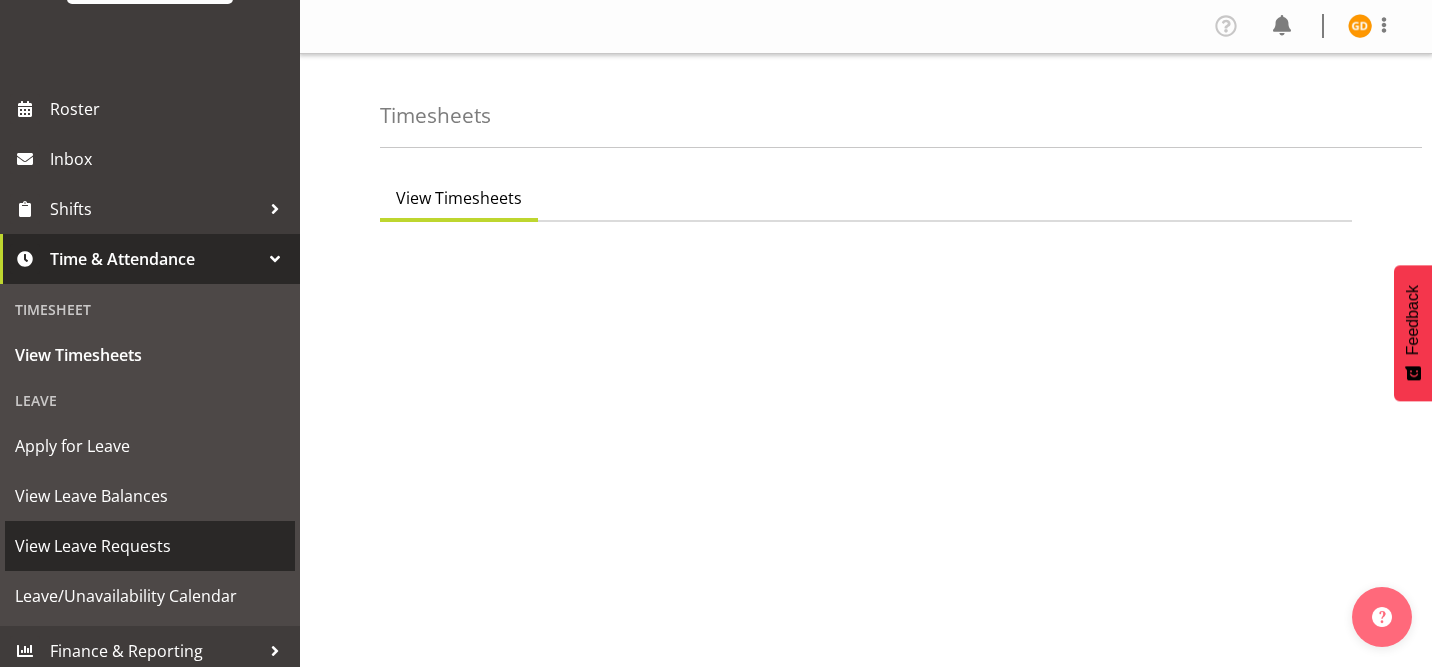 click on "View Leave Requests" at bounding box center [150, 546] 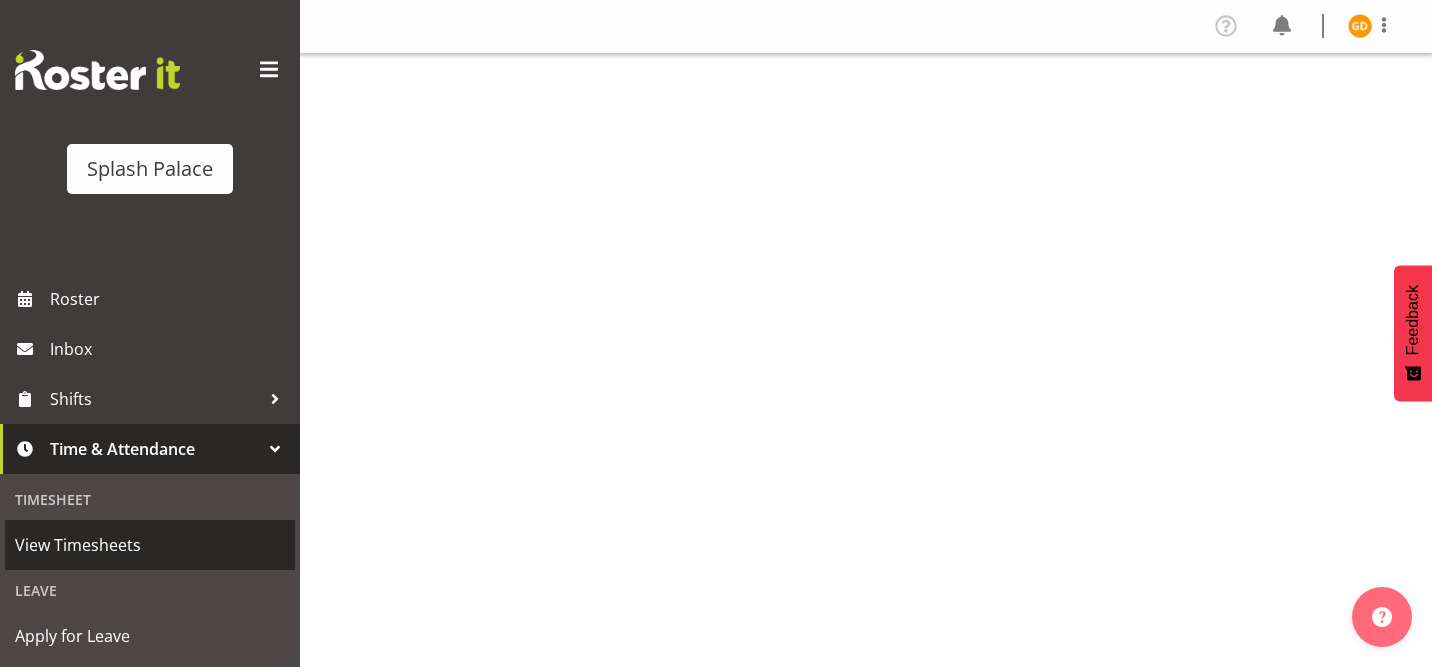 scroll, scrollTop: 0, scrollLeft: 0, axis: both 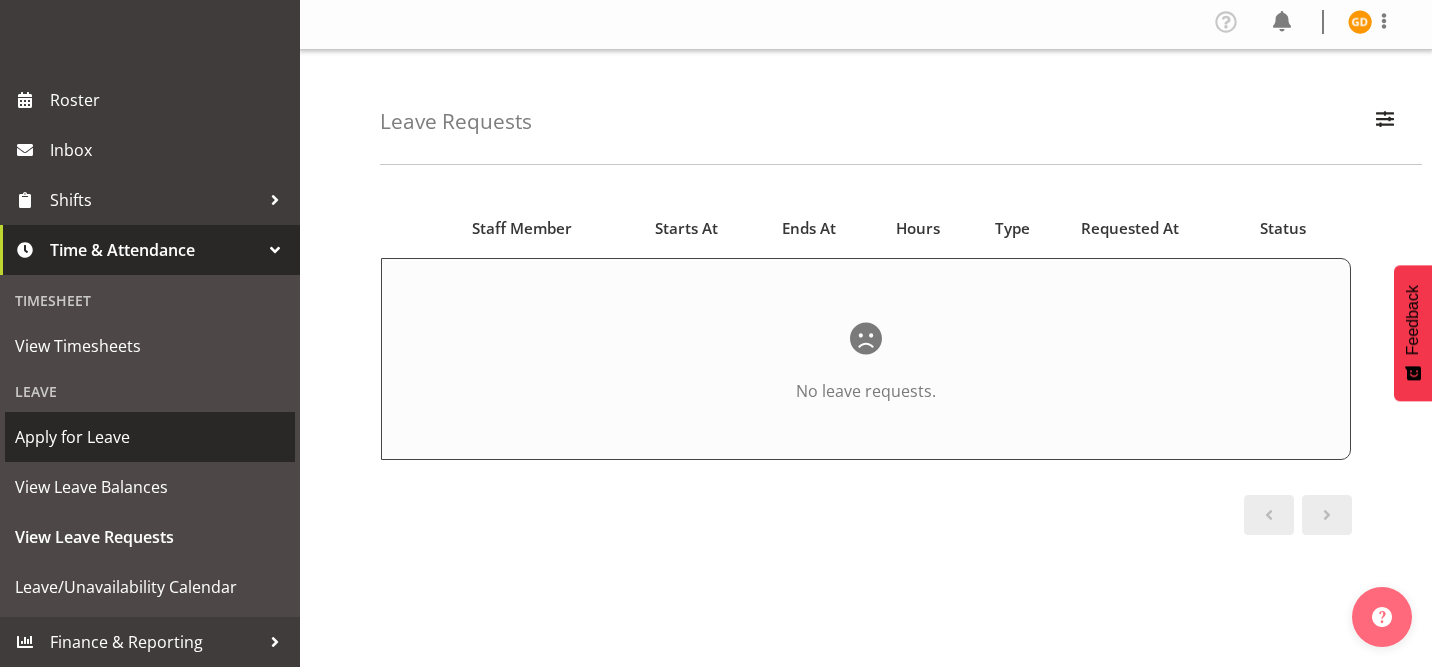 click on "Apply for Leave" at bounding box center [150, 437] 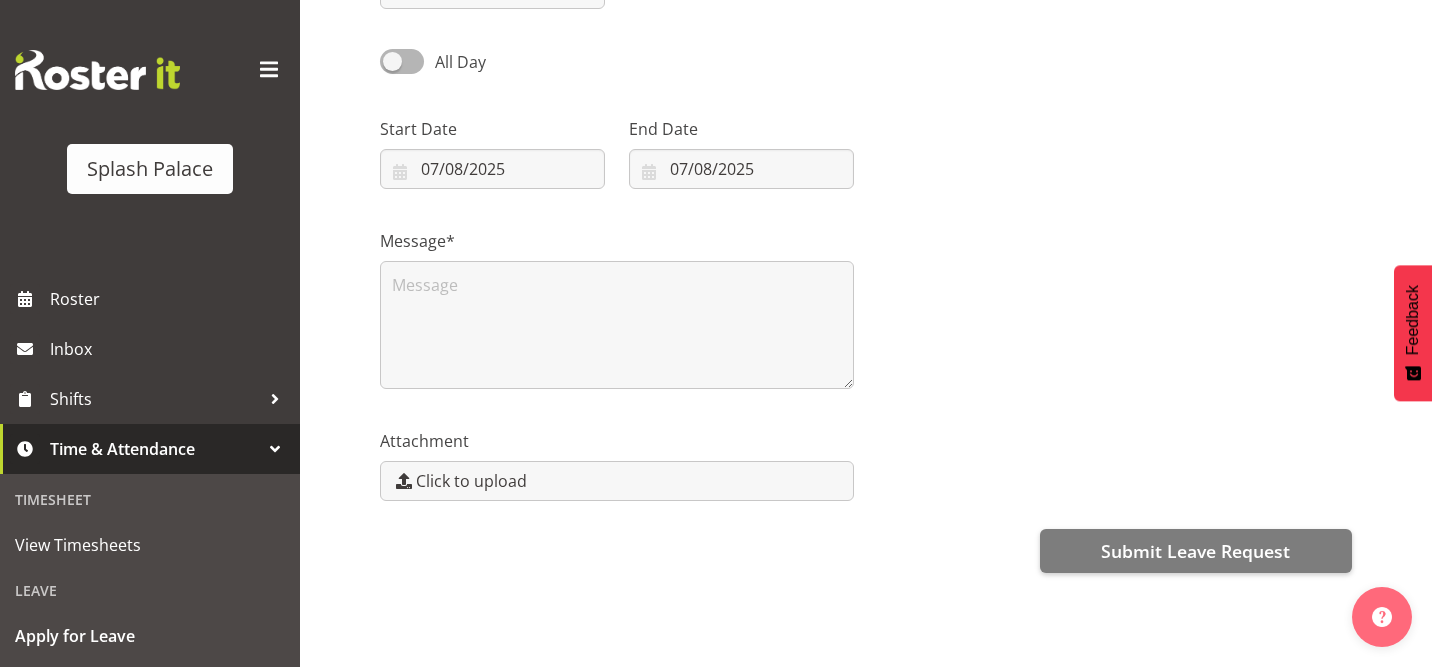 scroll, scrollTop: 296, scrollLeft: 0, axis: vertical 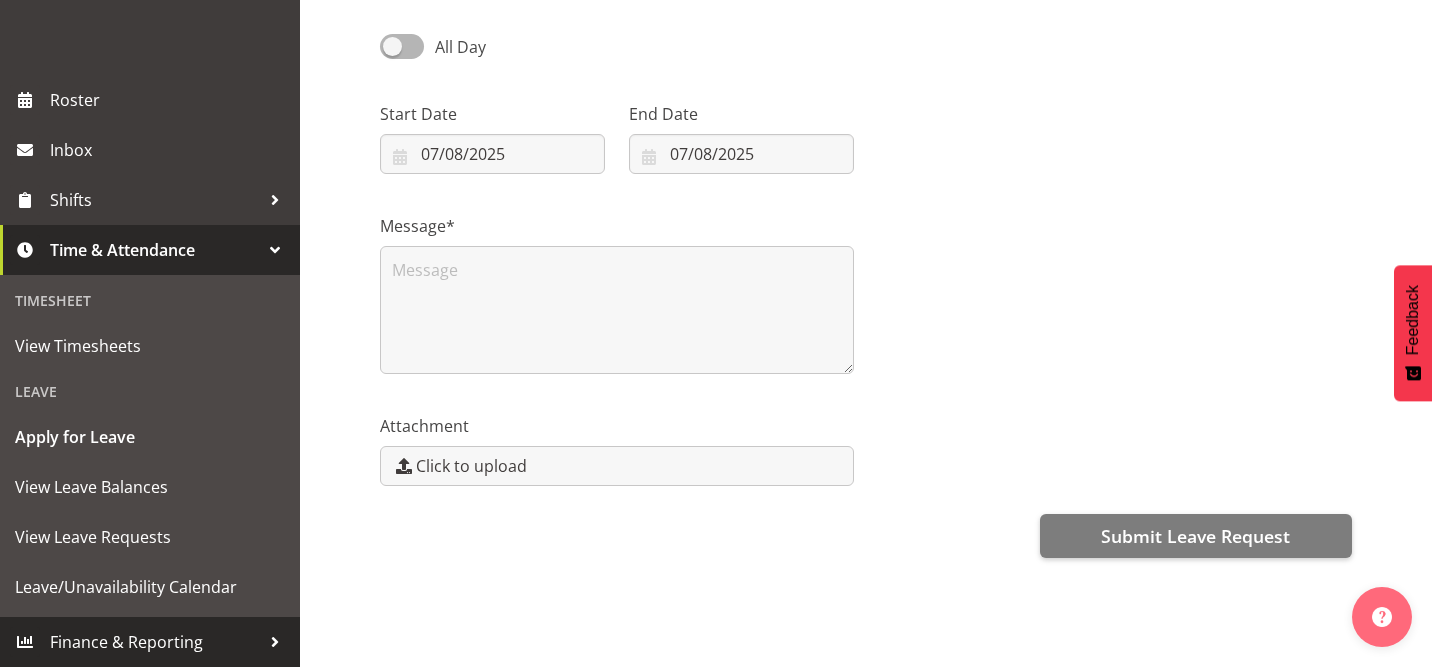 click on "Finance & Reporting" at bounding box center [155, 642] 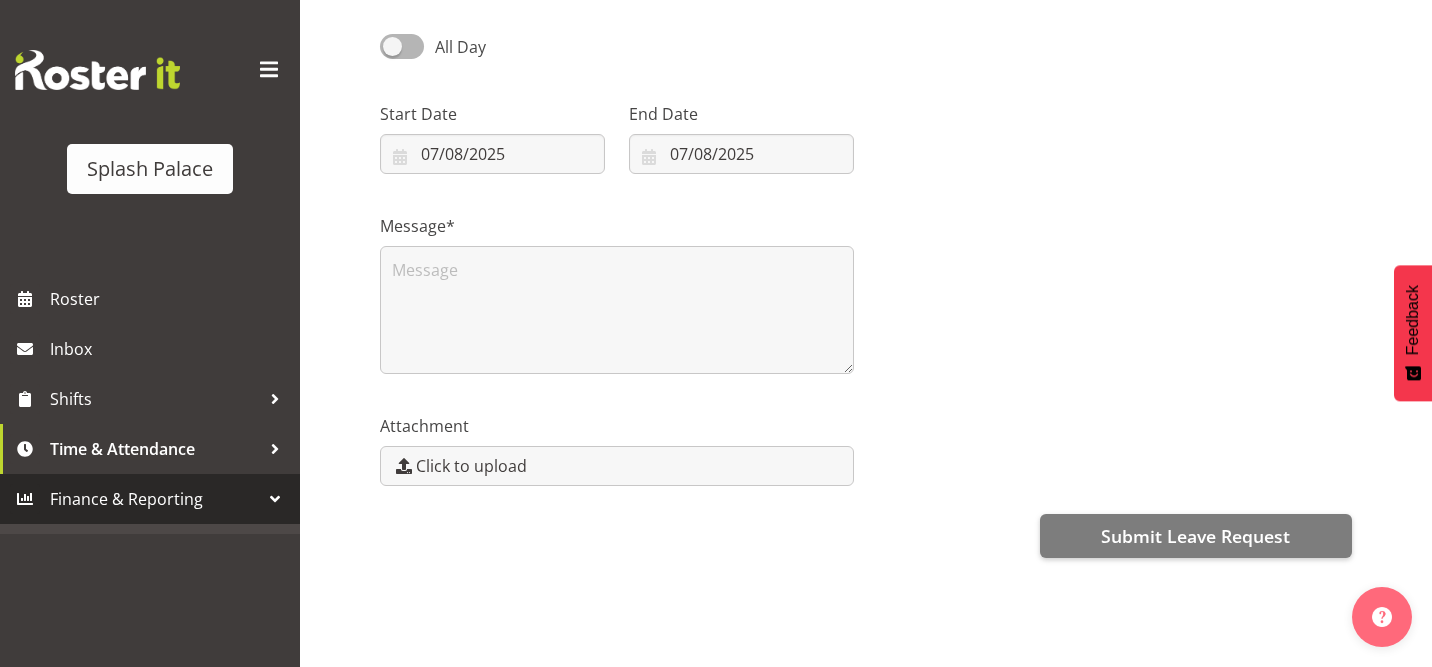 scroll, scrollTop: 0, scrollLeft: 0, axis: both 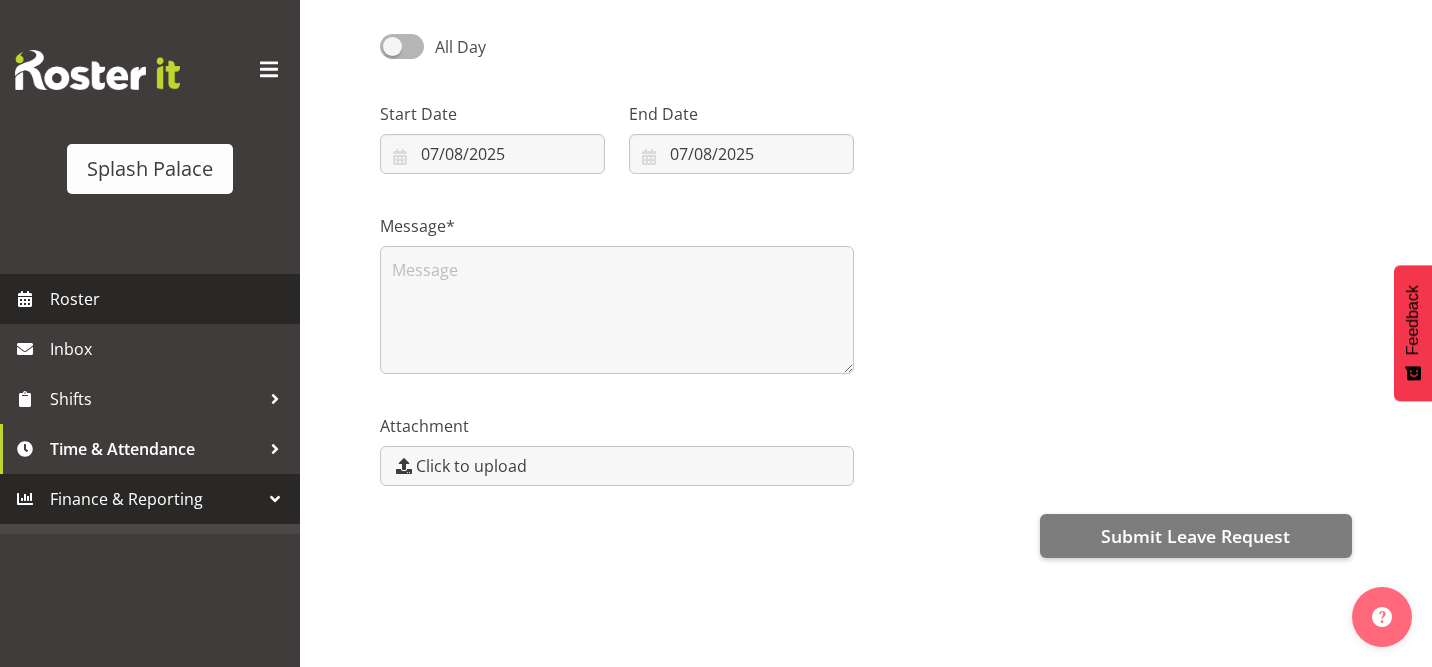 click on "Roster" at bounding box center [170, 299] 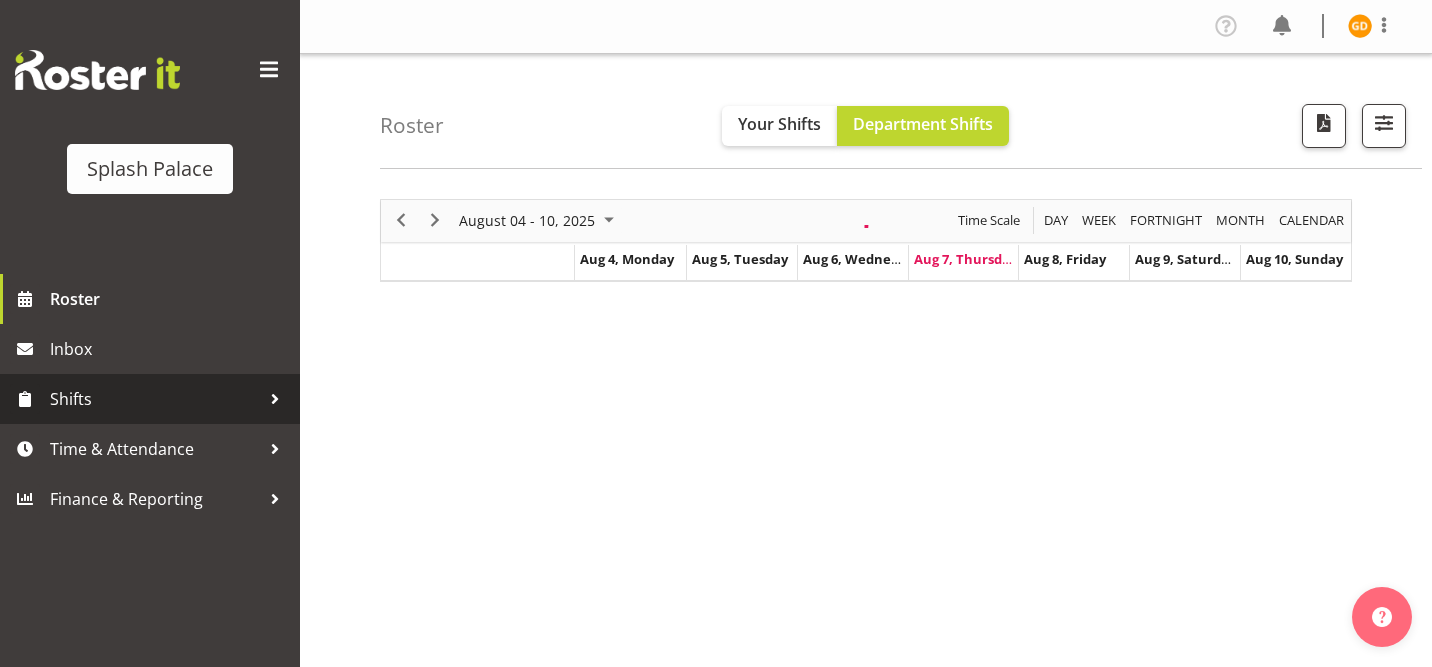 scroll, scrollTop: 0, scrollLeft: 0, axis: both 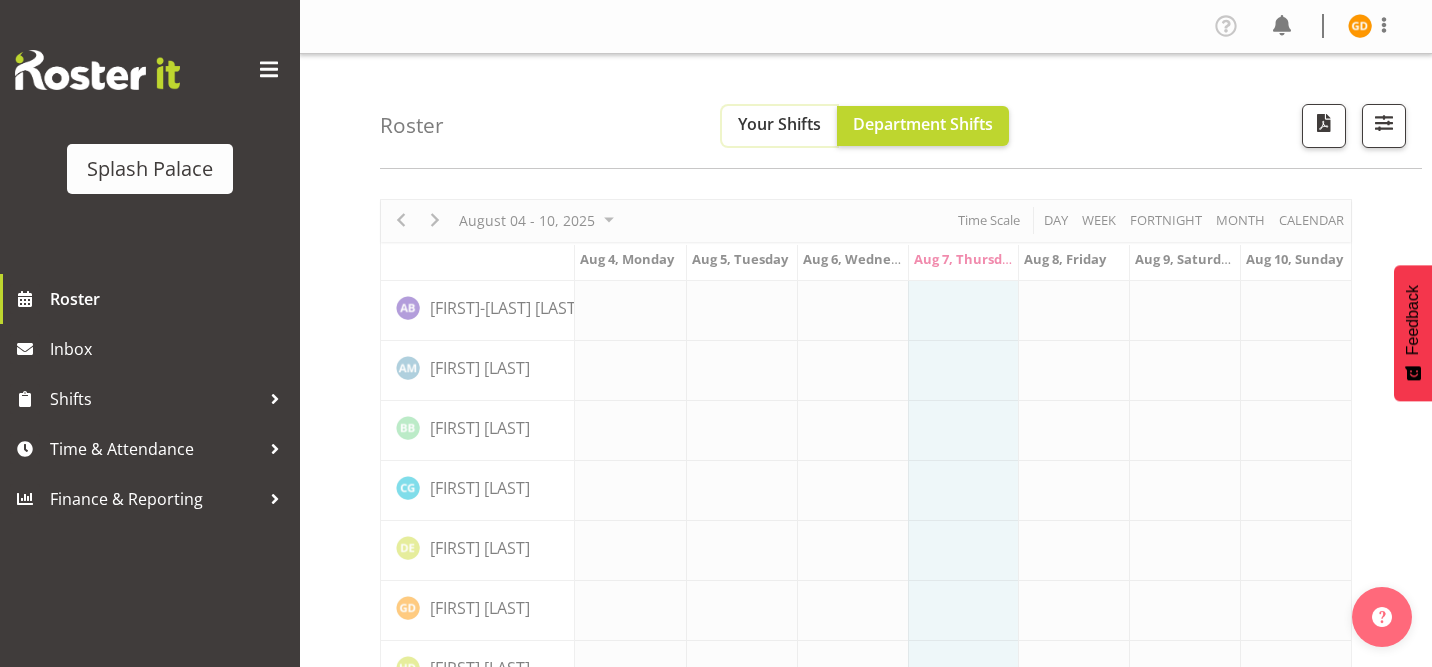click on "Your Shifts" at bounding box center [779, 124] 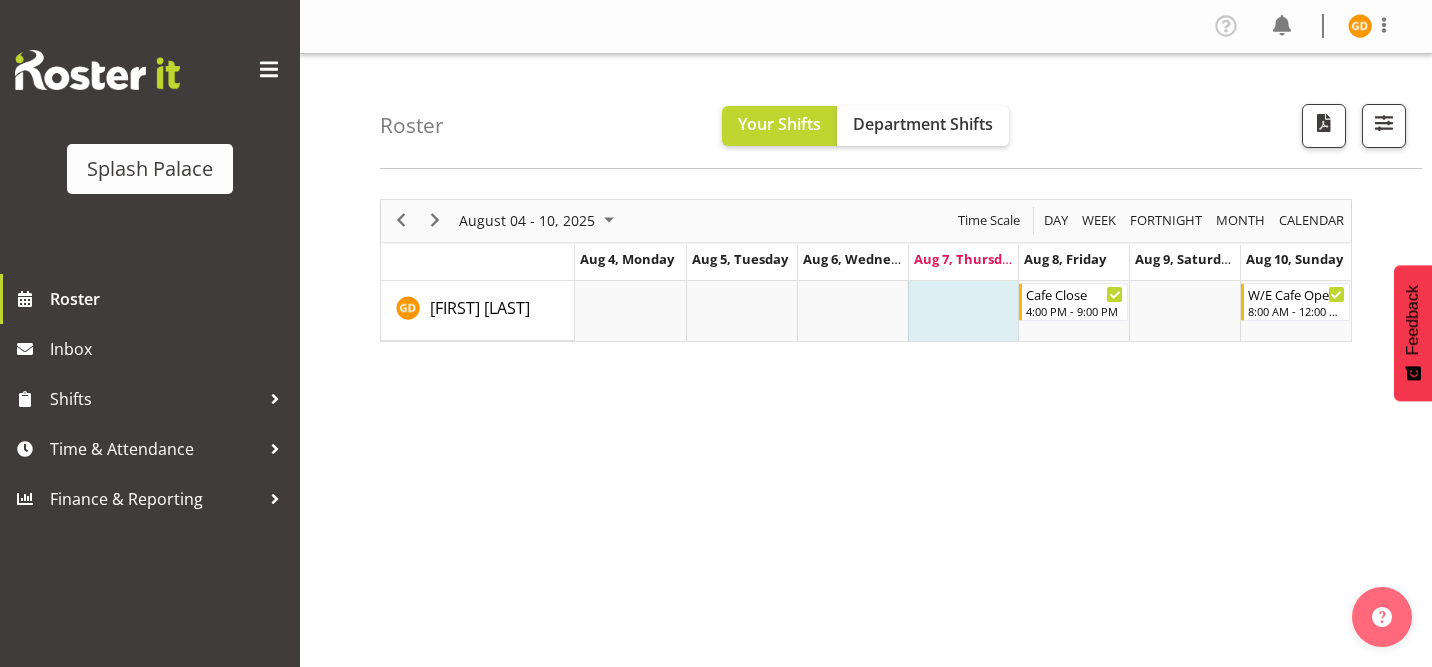 click on "August 04 - 10, 2025 Today Day Week Fortnight Month calendar Month Agenda Time Scale Aug 4, Monday Aug 5, Tuesday Aug 6, Wednesday Aug 7, Thursday Aug 8, Friday Aug 9, Saturday Aug 10, Sunday Greer Dawson Cafe Close 4:00 PM - 9:00 PM W/E Cafe Open 8:00 AM - 12:00 PM
This roster is not published yet, please come back later to view your shifts.
Generating Roster   Please wait while we generate the roster, this should take no more than 30
seconds." at bounding box center (906, 584) 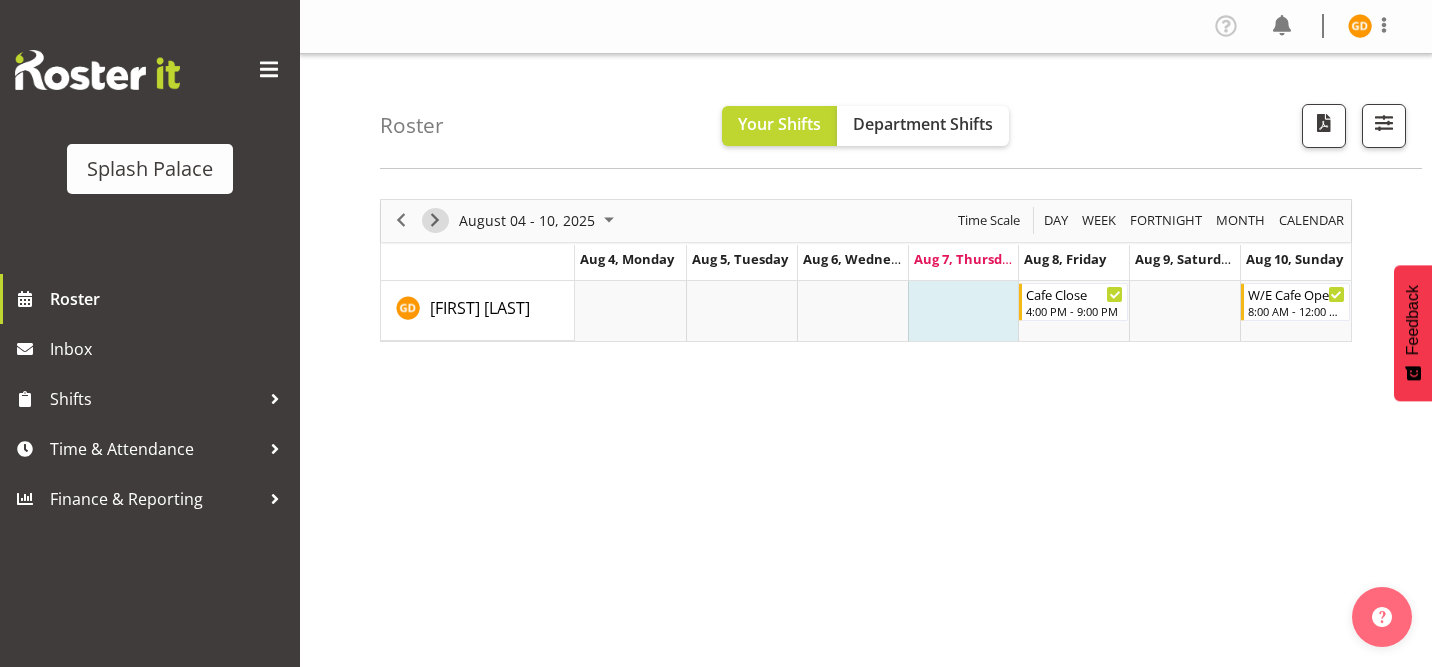click at bounding box center [435, 220] 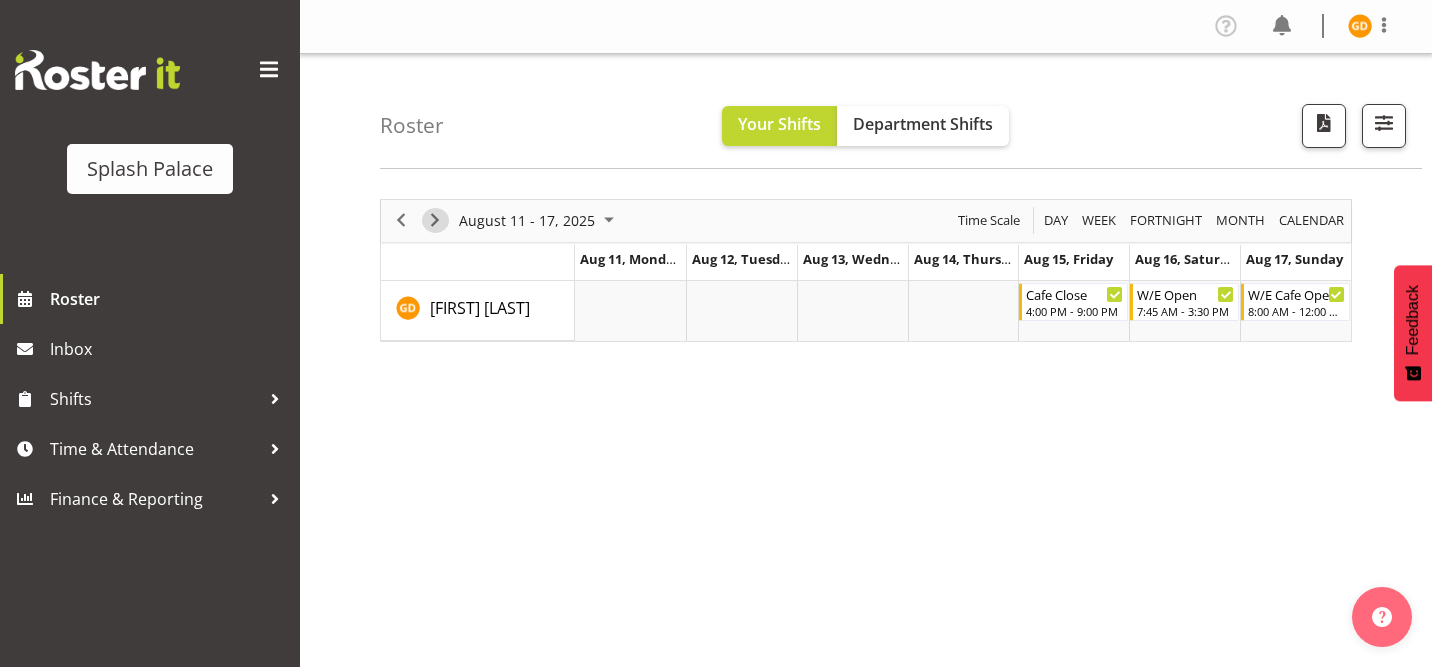 click at bounding box center [435, 220] 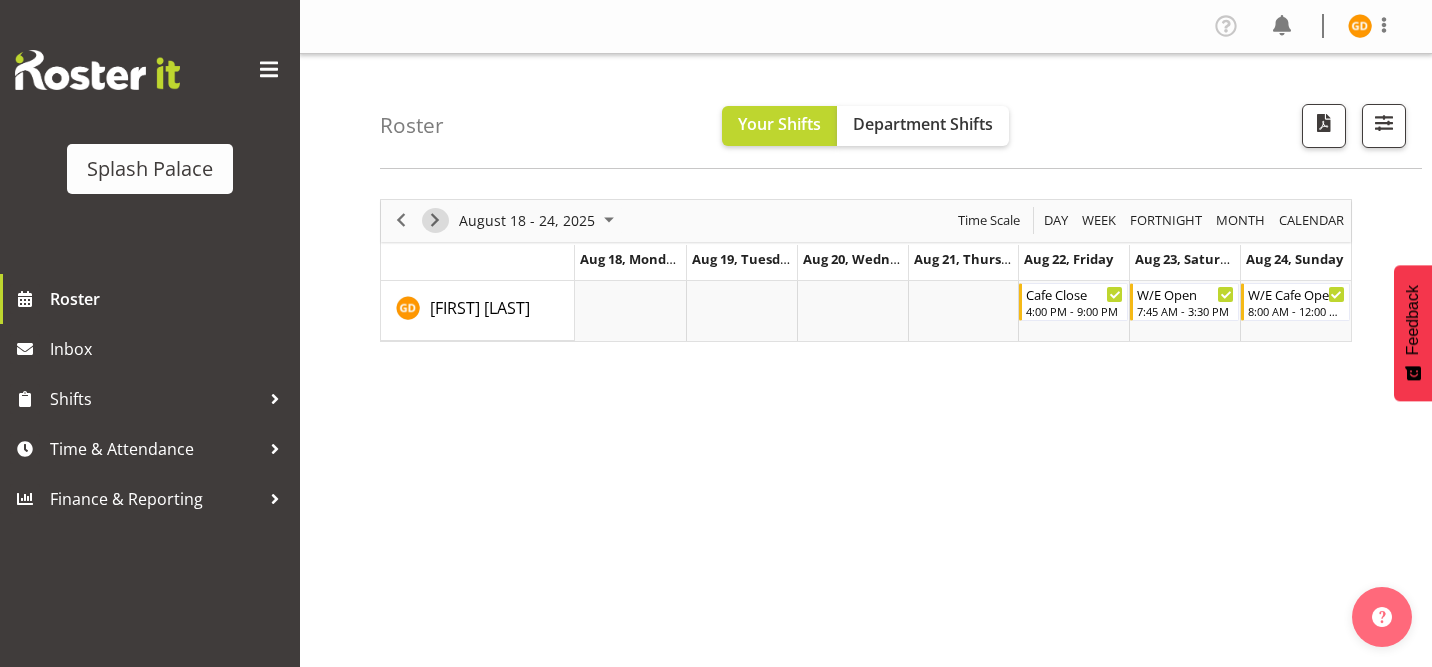 click at bounding box center (435, 220) 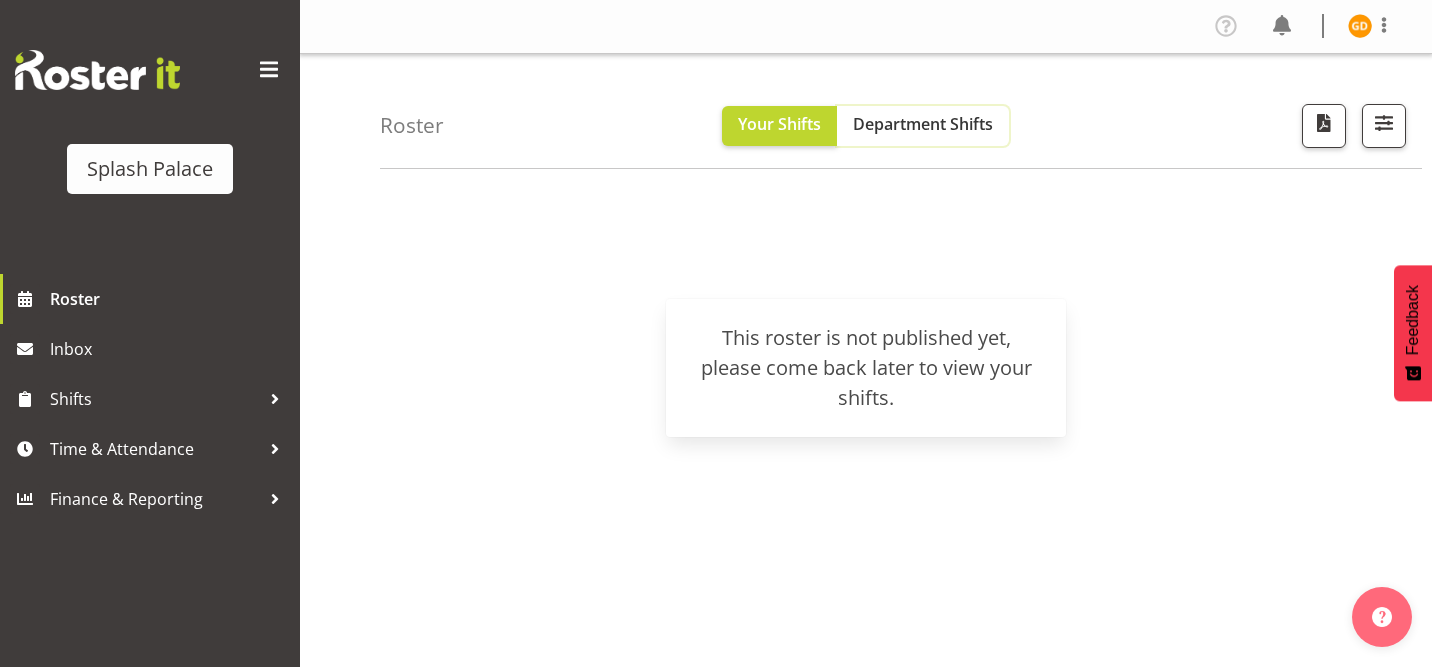click on "Department Shifts" at bounding box center (923, 126) 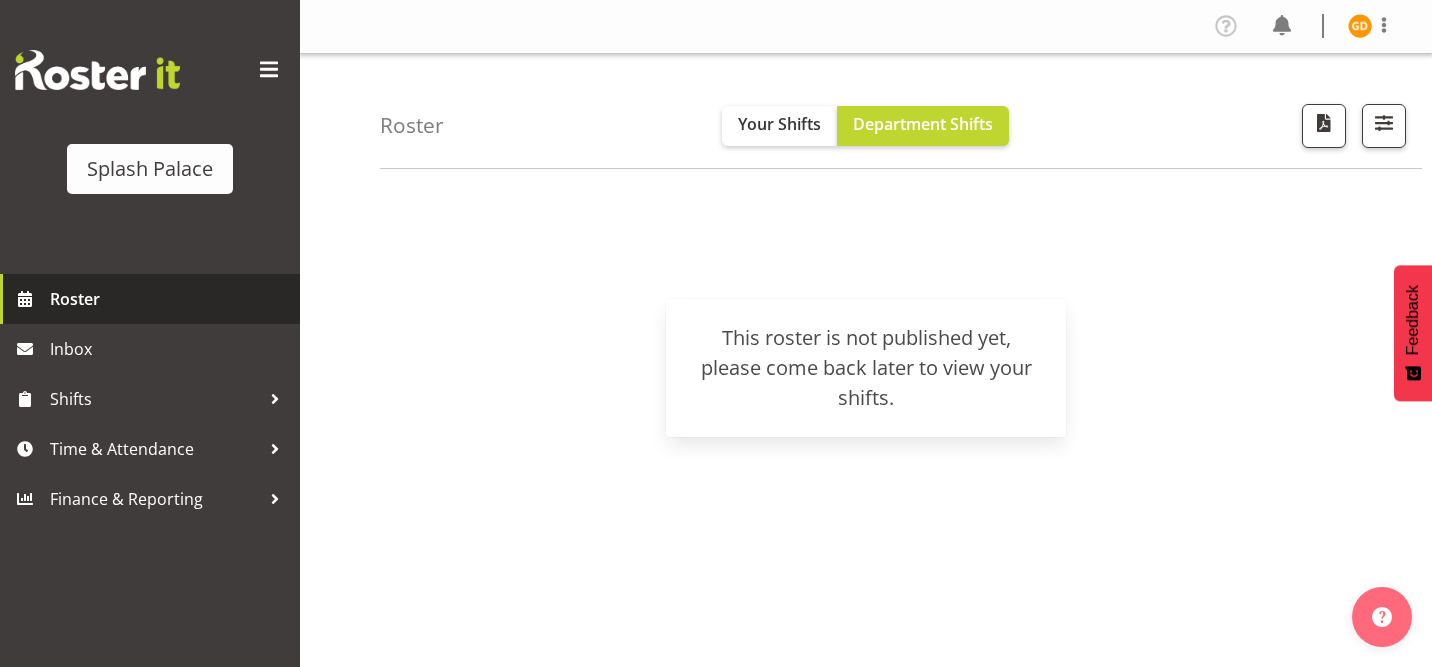 click on "Roster" at bounding box center (170, 299) 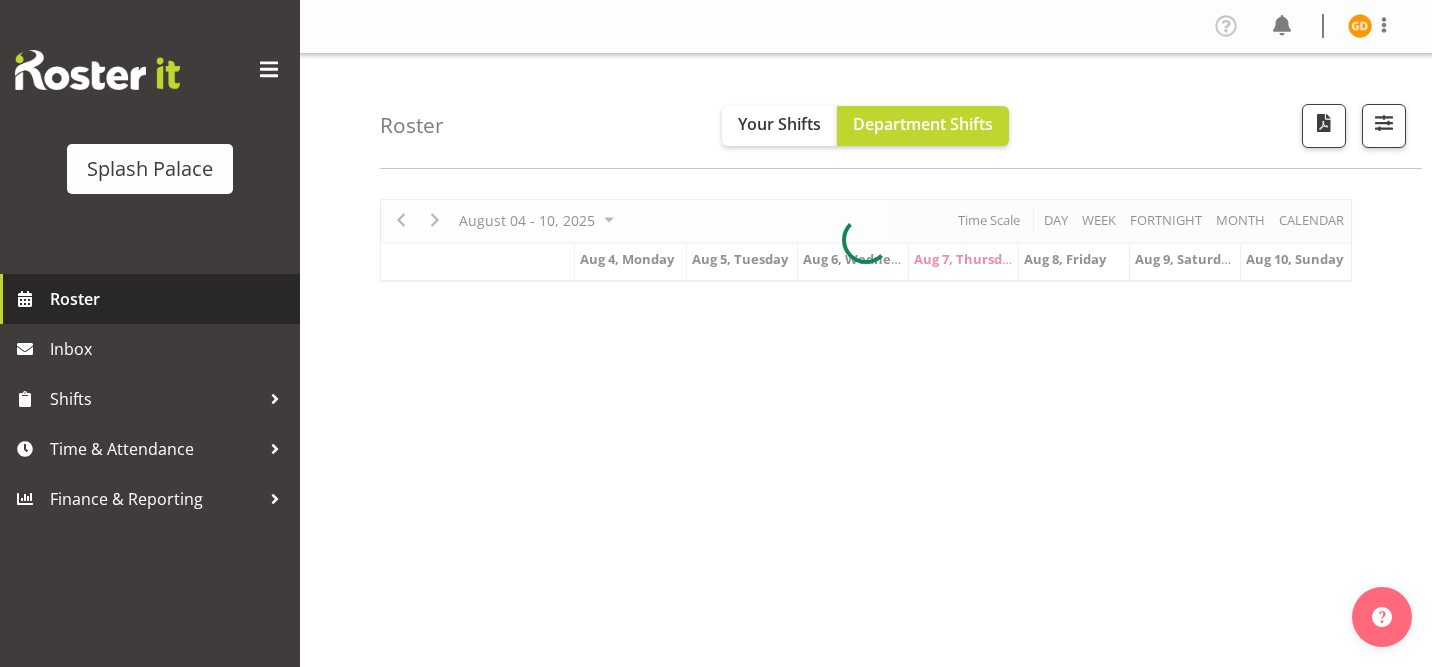 scroll, scrollTop: 0, scrollLeft: 0, axis: both 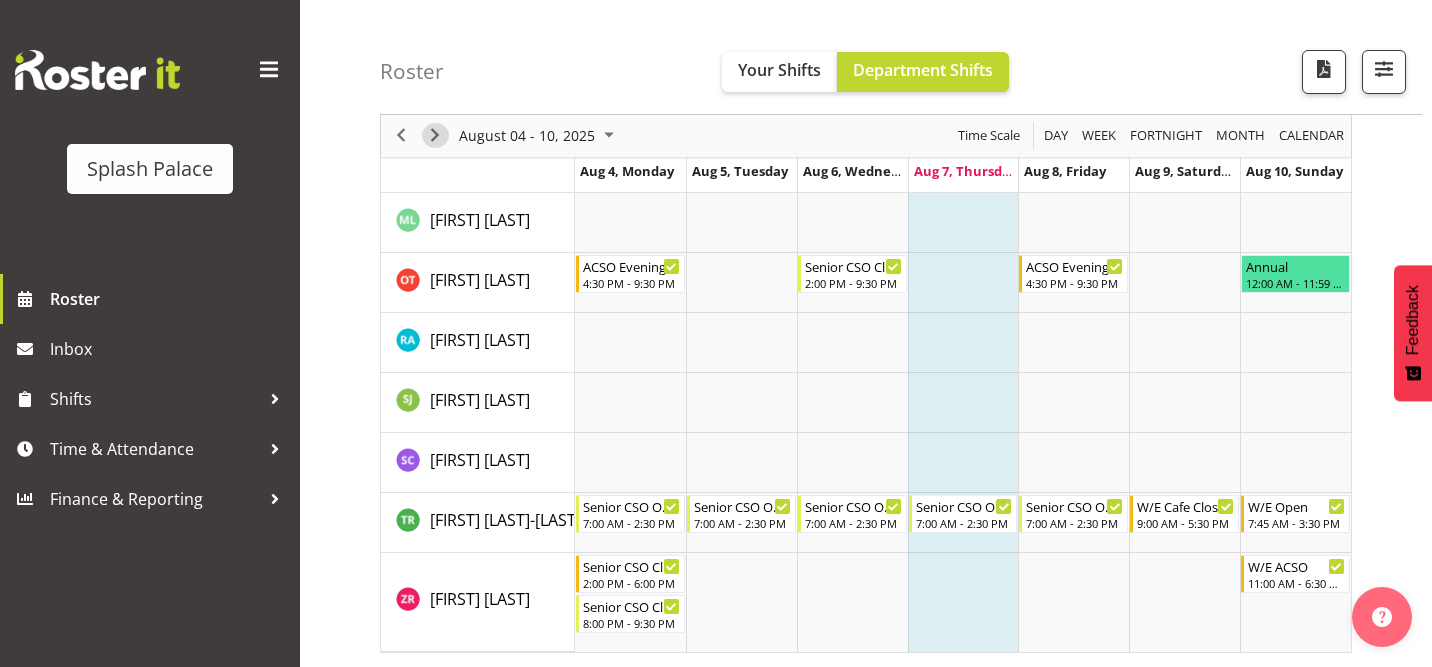 click at bounding box center [435, 136] 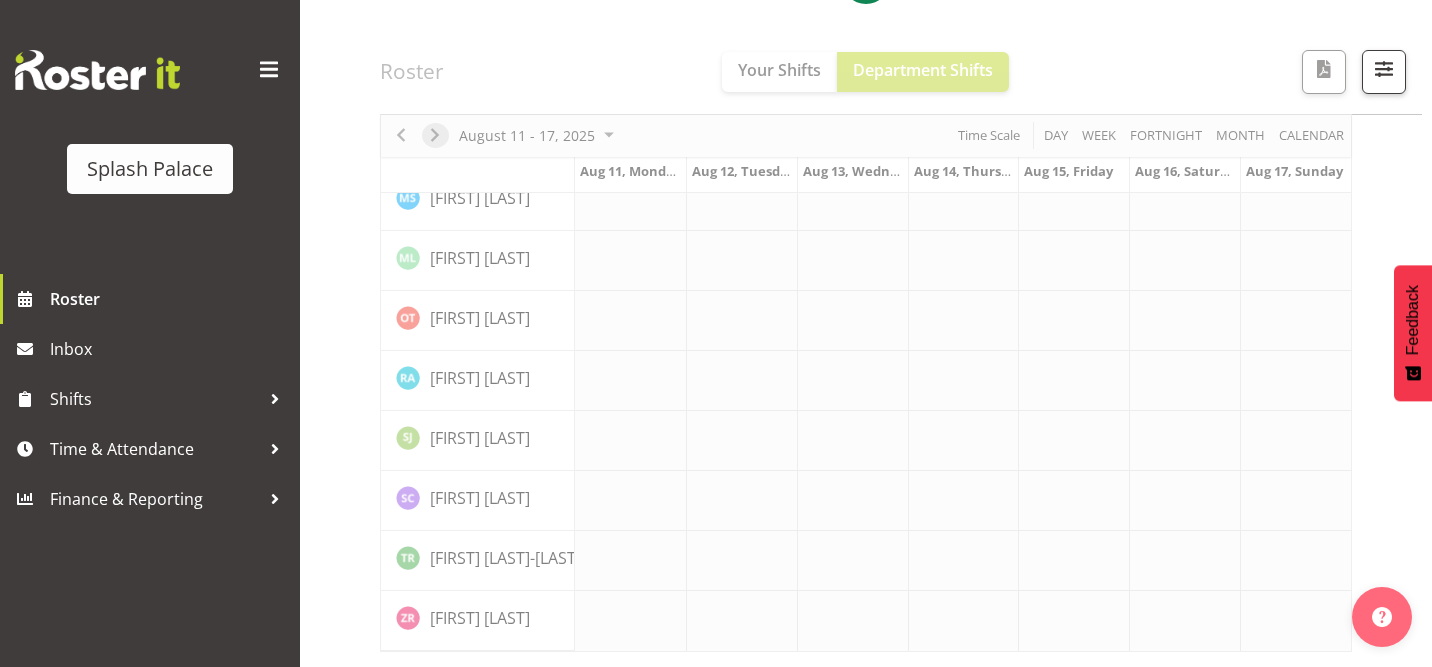 scroll, scrollTop: 889, scrollLeft: 0, axis: vertical 